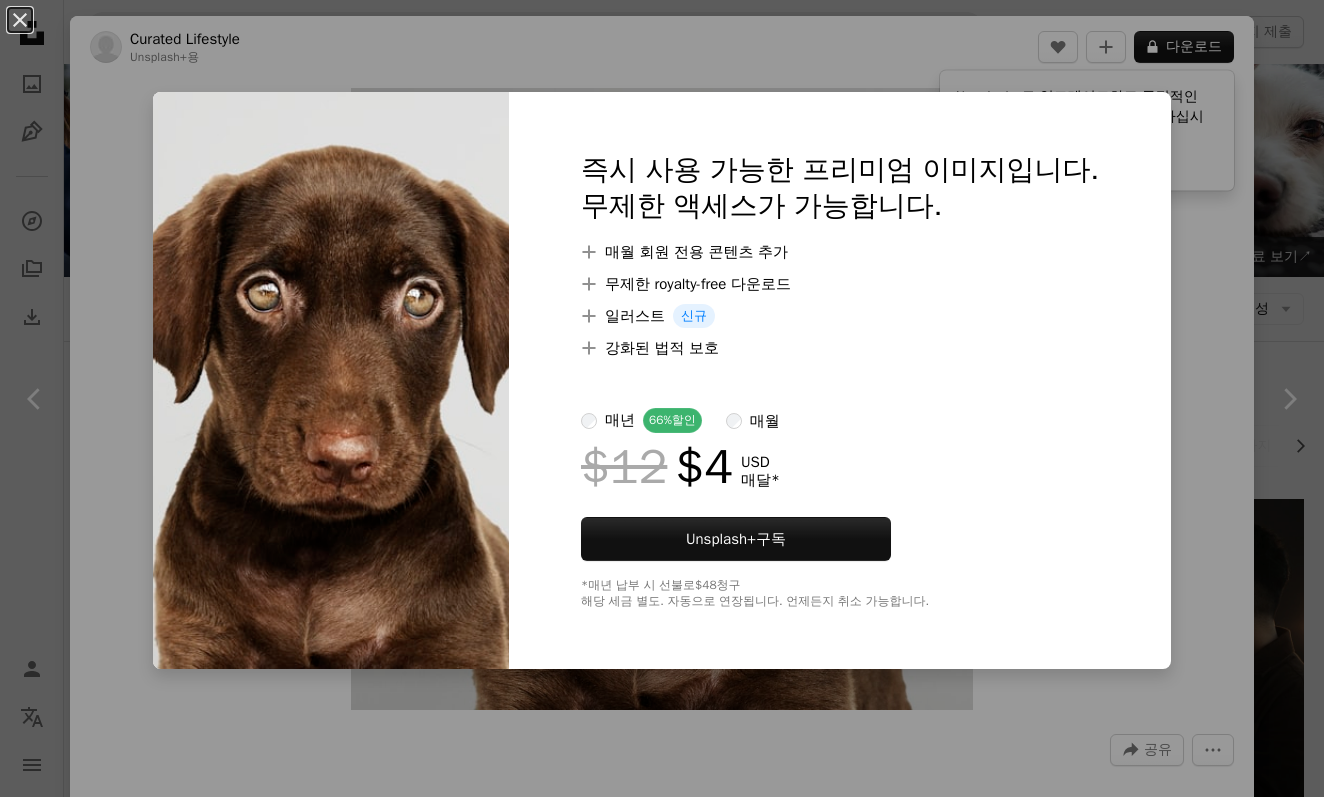 scroll, scrollTop: 2407, scrollLeft: 0, axis: vertical 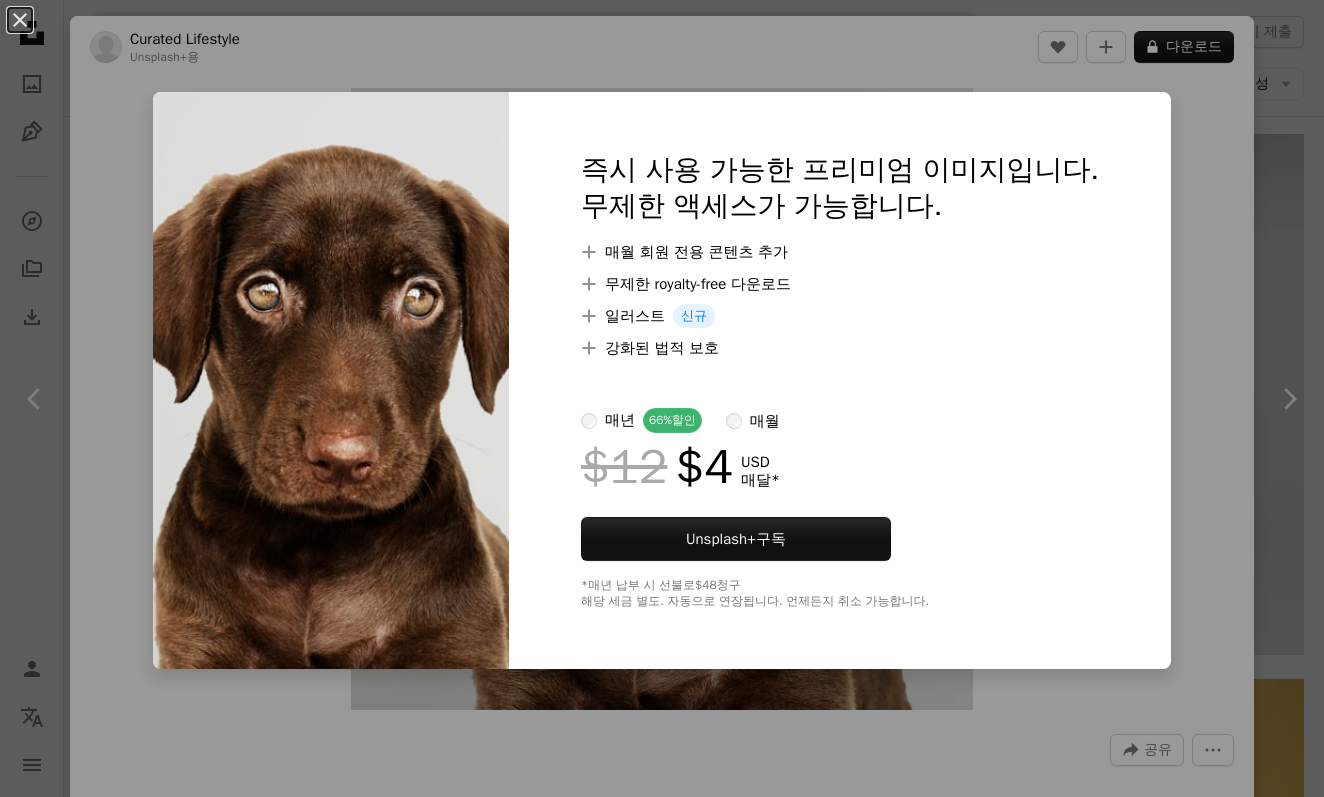 click on "An X shape 즉시 사용 가능한 프리미엄 이미지입니다. 무제한 액세스가 가능합니다. A plus sign 매월 회원 전용 콘텐츠 추가 A plus sign 무제한 royalty-free 다운로드 A plus sign 일러스트  신규 A plus sign 강화된 법적 보호 매년 66%  할인 매월 $12   $4 USD 매달 * Unsplash+  구독 *매년 납부 시 선불로  $48  청구 해당 세금 별도. 자동으로 연장됩니다. 언제든지 취소 가능합니다." at bounding box center (662, 398) 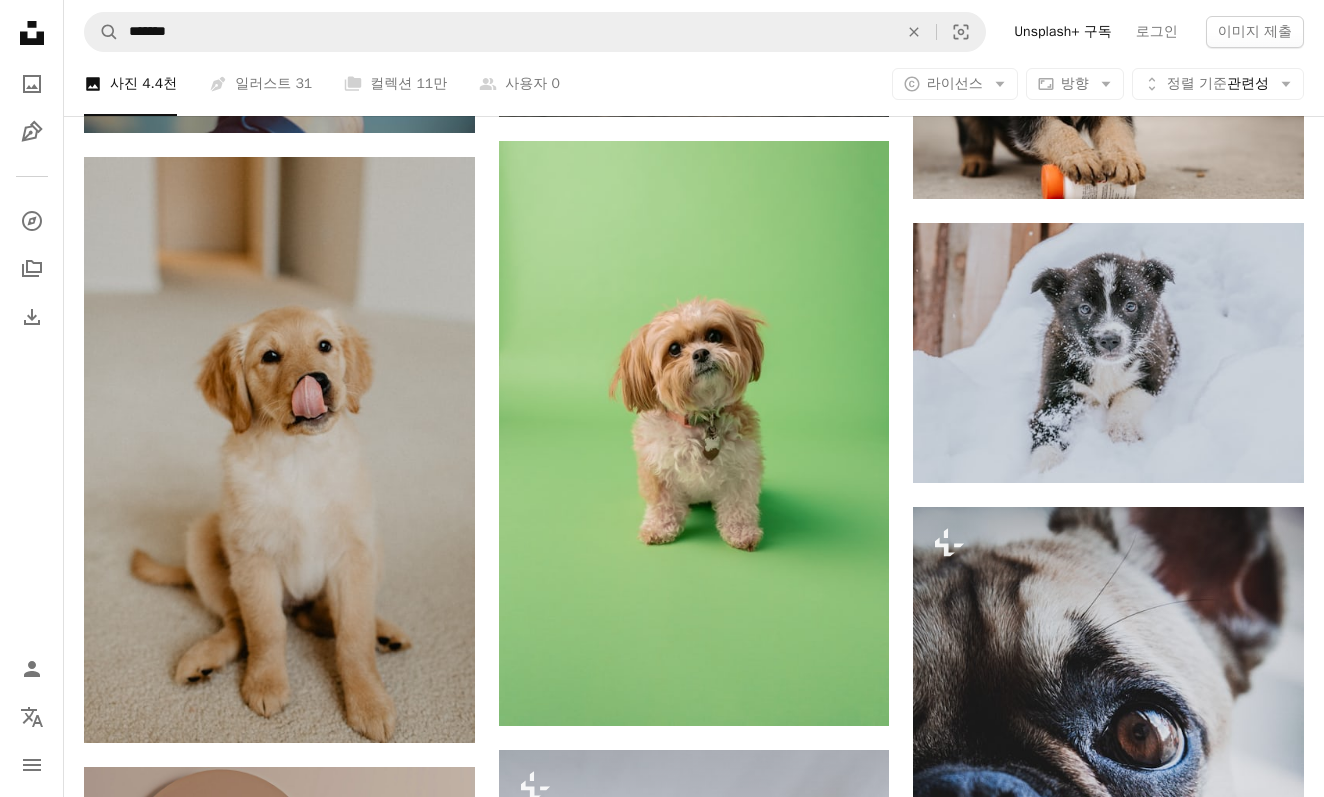 scroll, scrollTop: 4368, scrollLeft: 0, axis: vertical 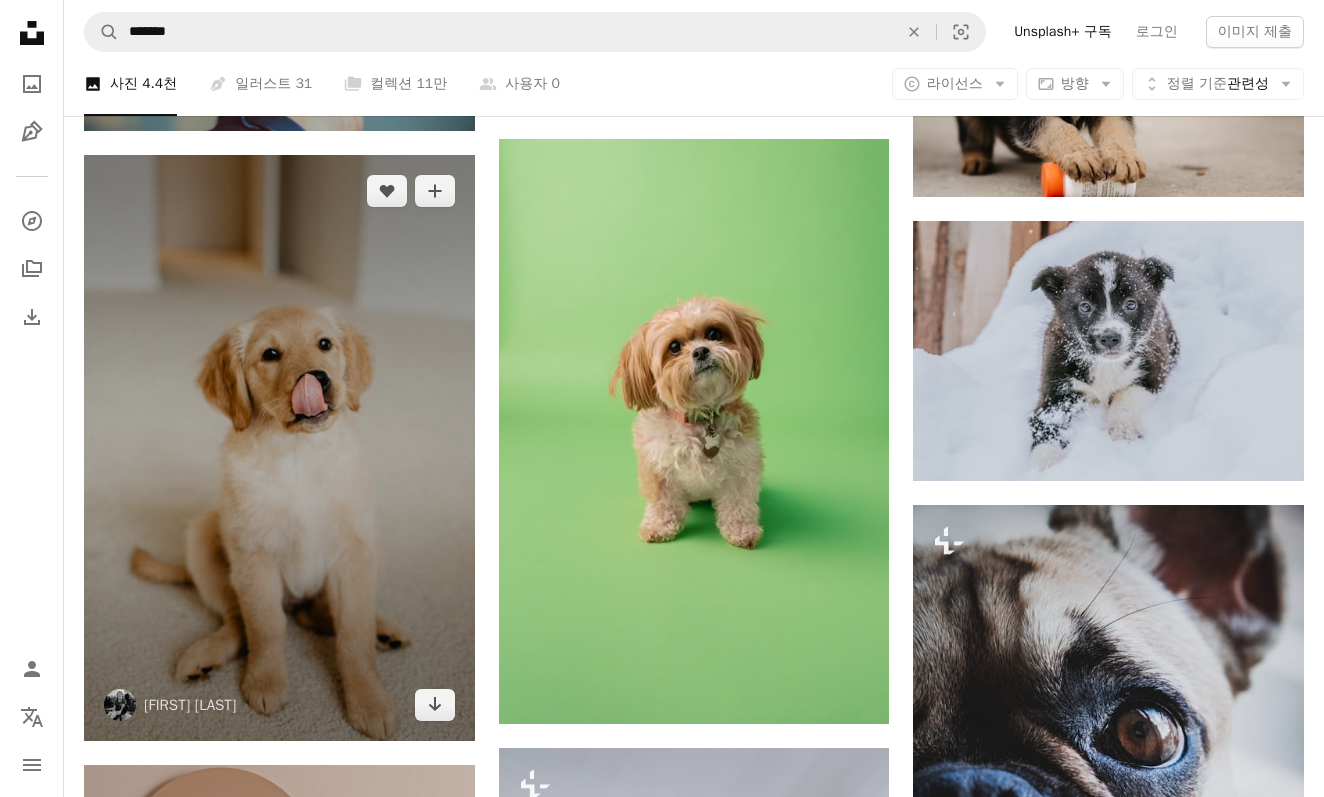 click at bounding box center (279, 448) 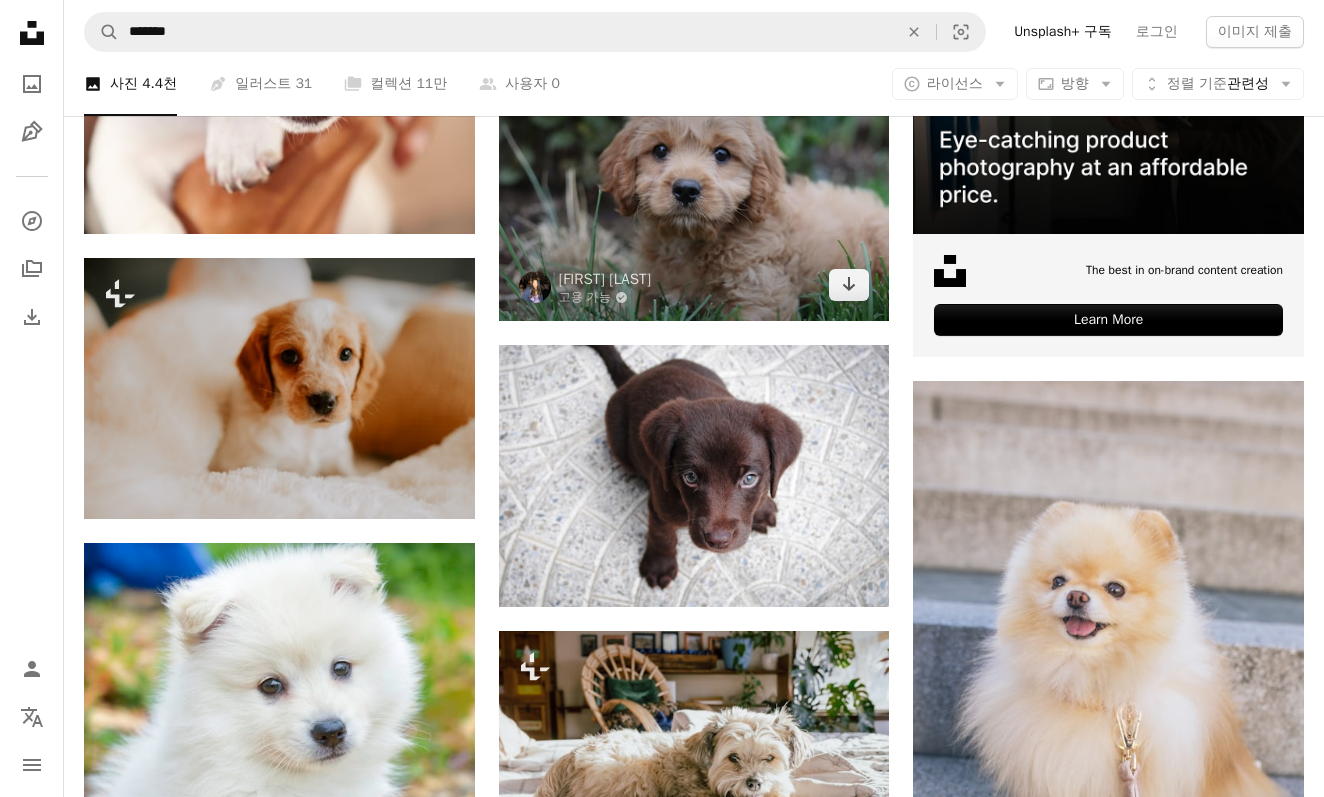 scroll, scrollTop: 680, scrollLeft: 0, axis: vertical 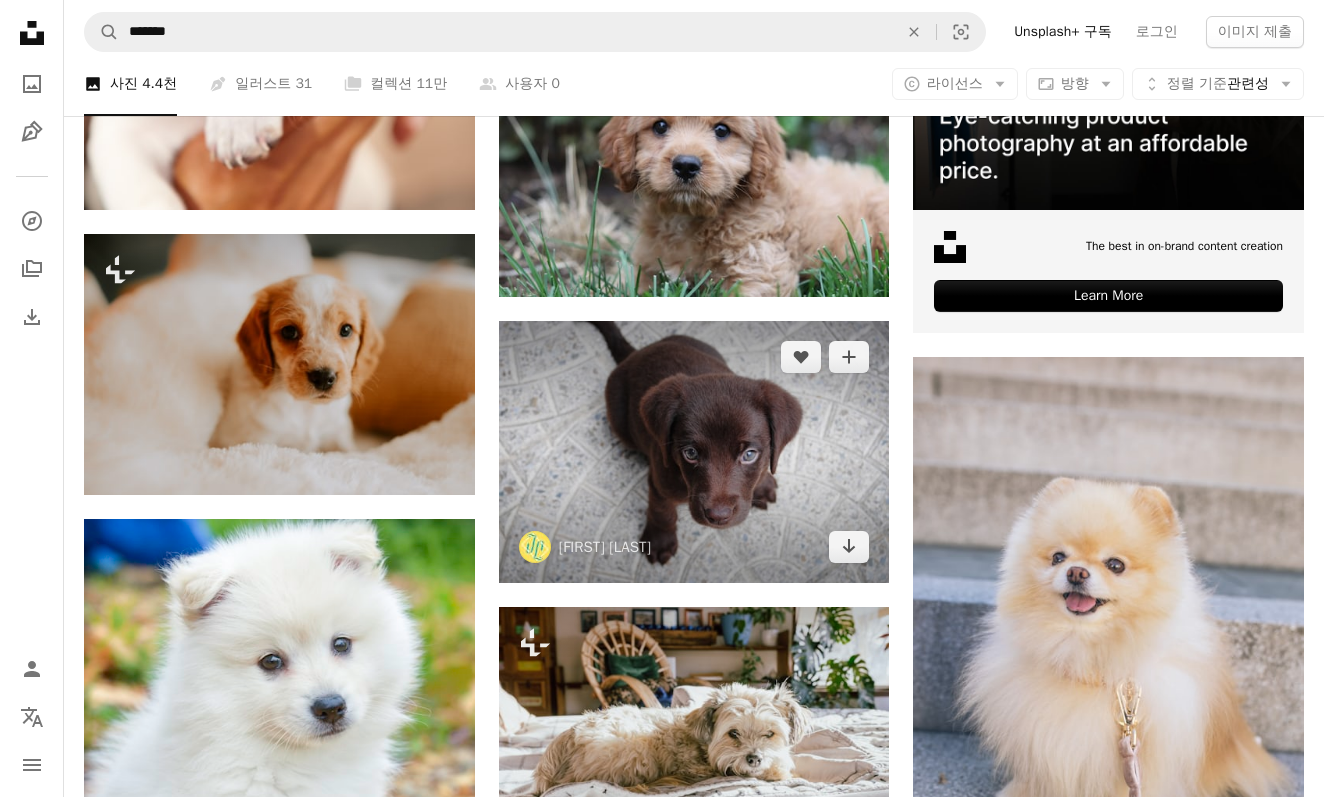 click at bounding box center [694, 452] 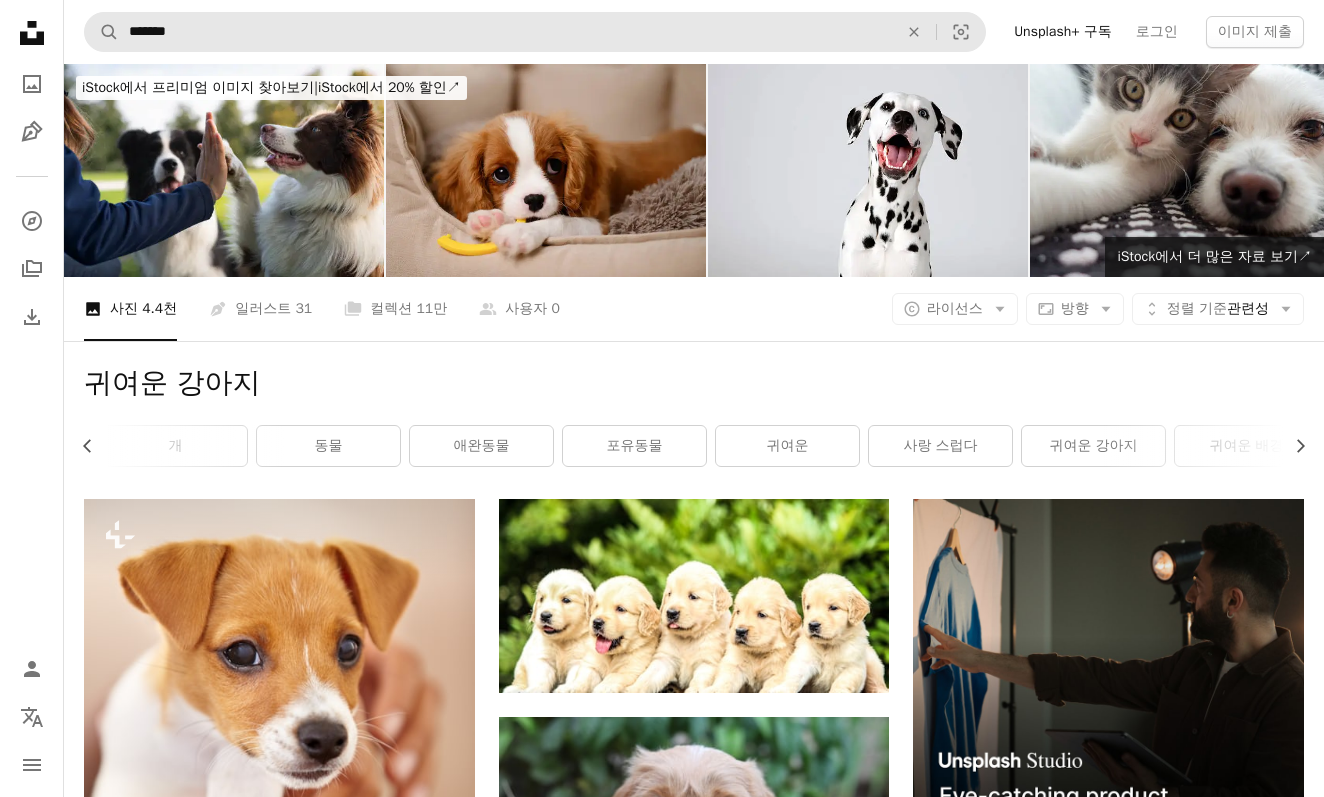 scroll, scrollTop: -1, scrollLeft: 0, axis: vertical 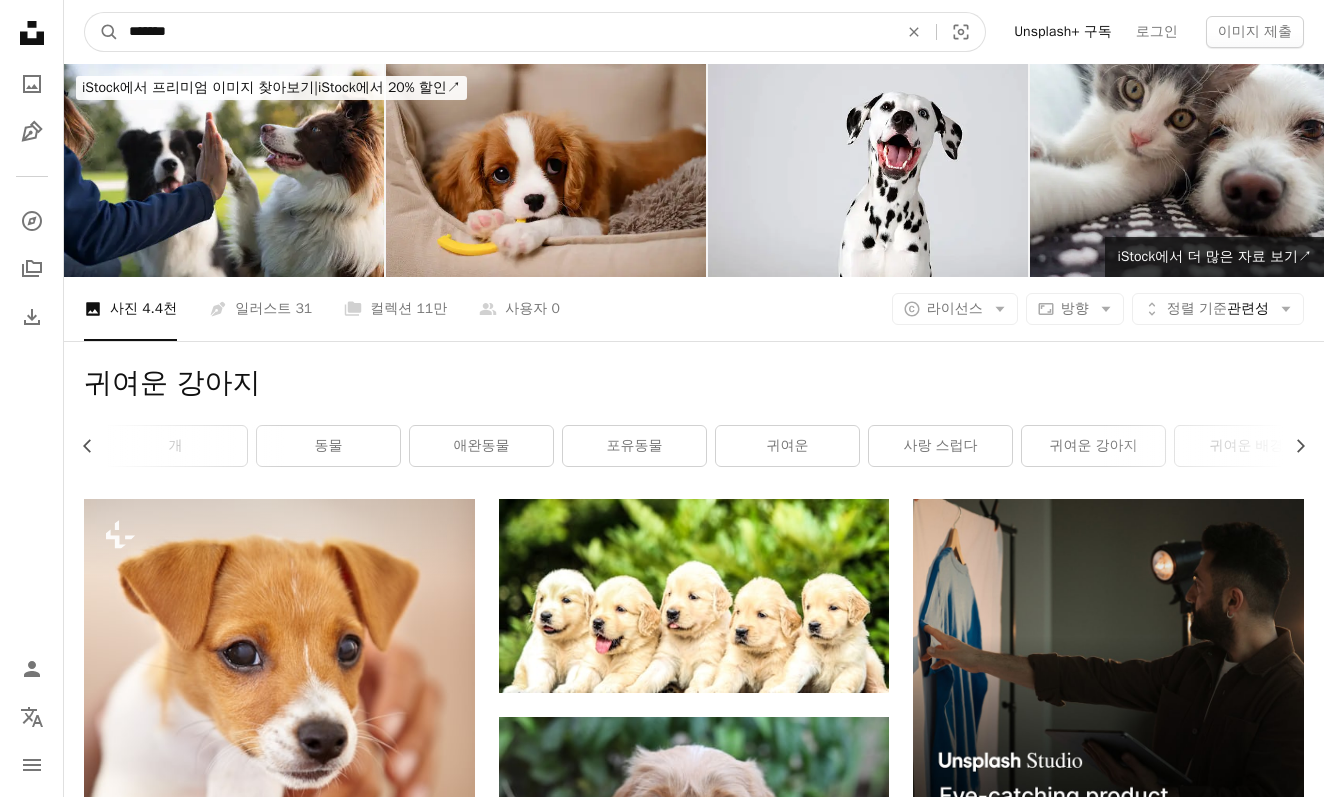 drag, startPoint x: 360, startPoint y: 30, endPoint x: 64, endPoint y: 37, distance: 296.08276 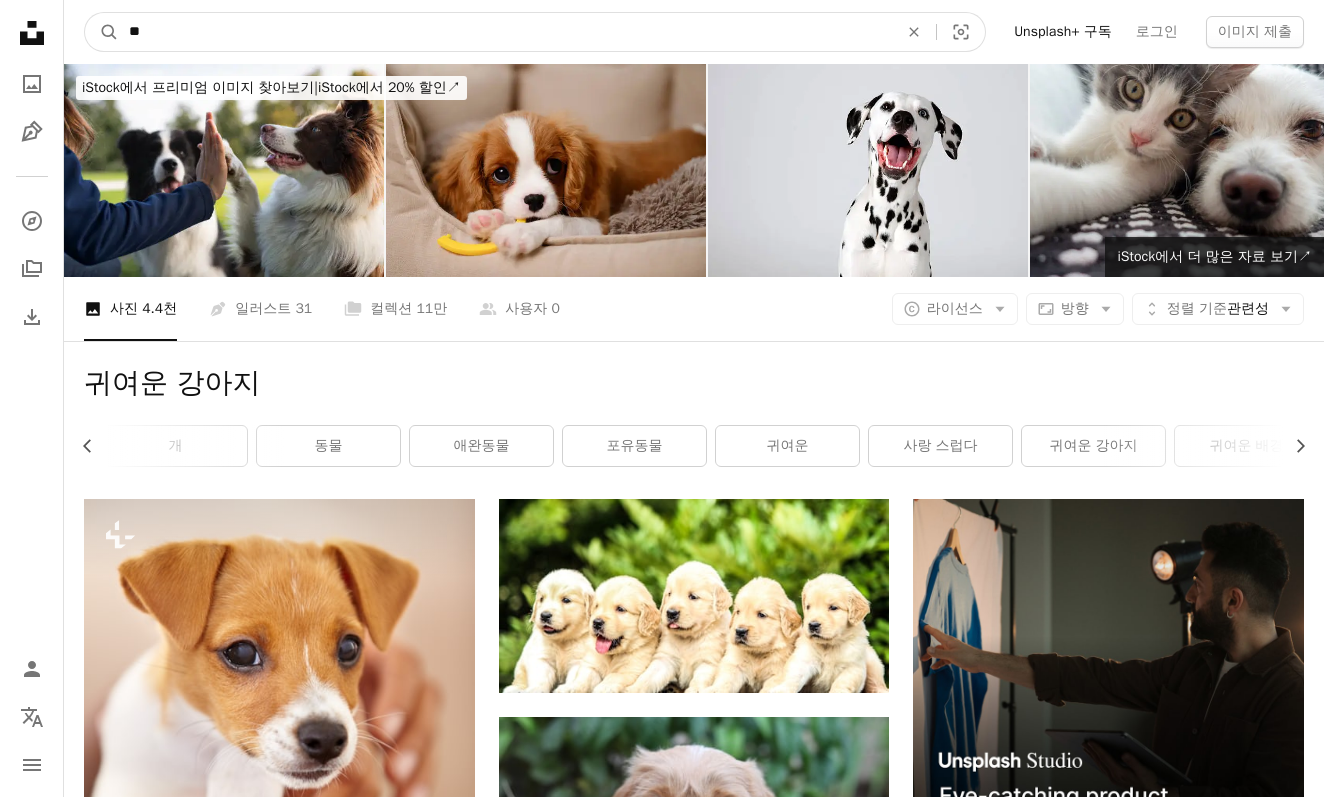 type on "*" 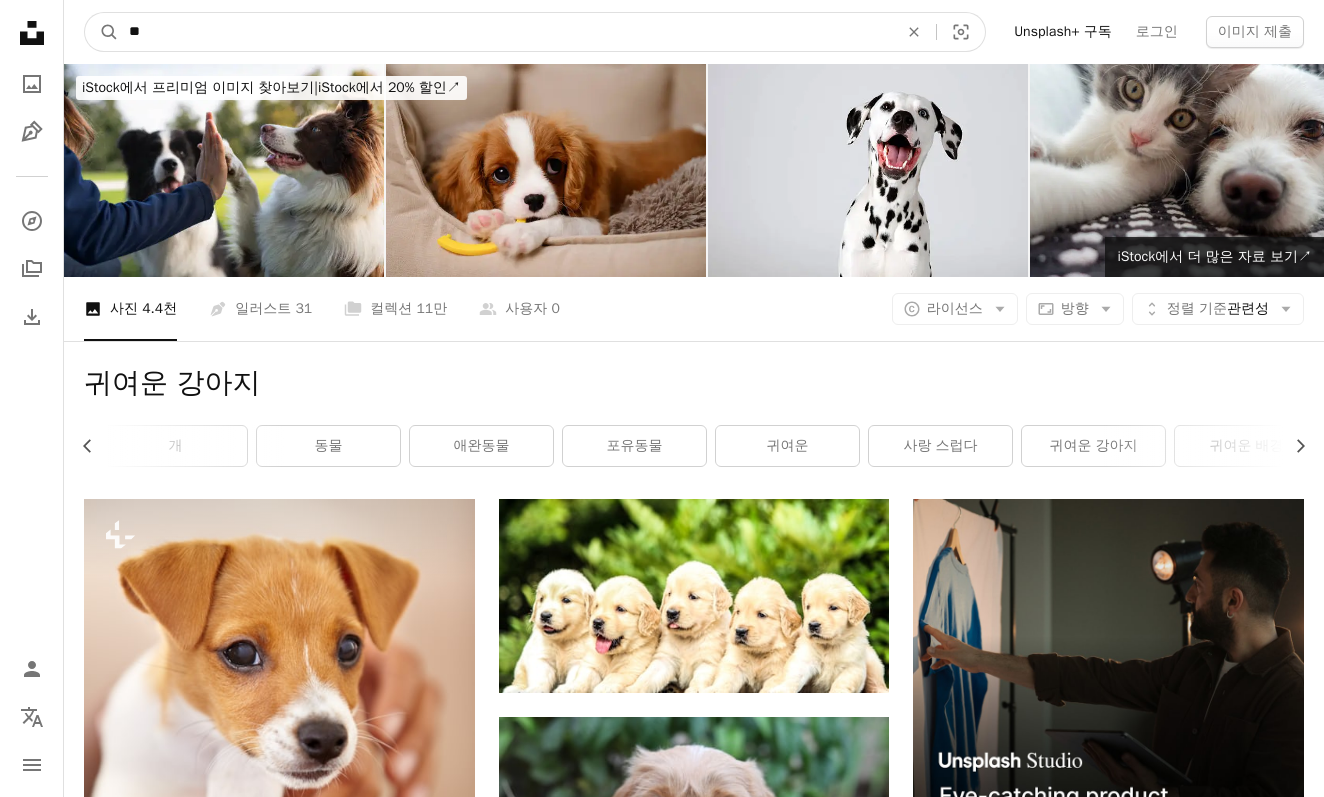 type on "**" 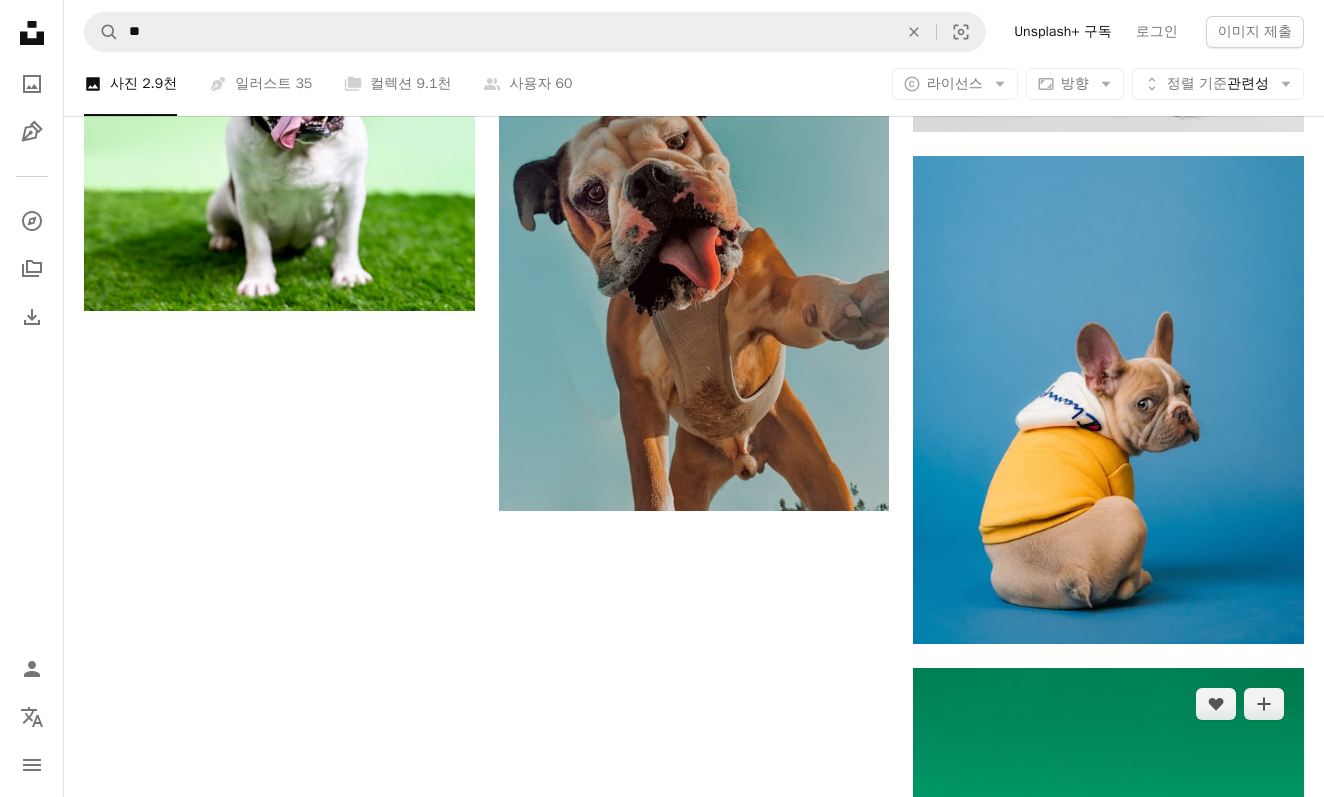 scroll, scrollTop: 2845, scrollLeft: 0, axis: vertical 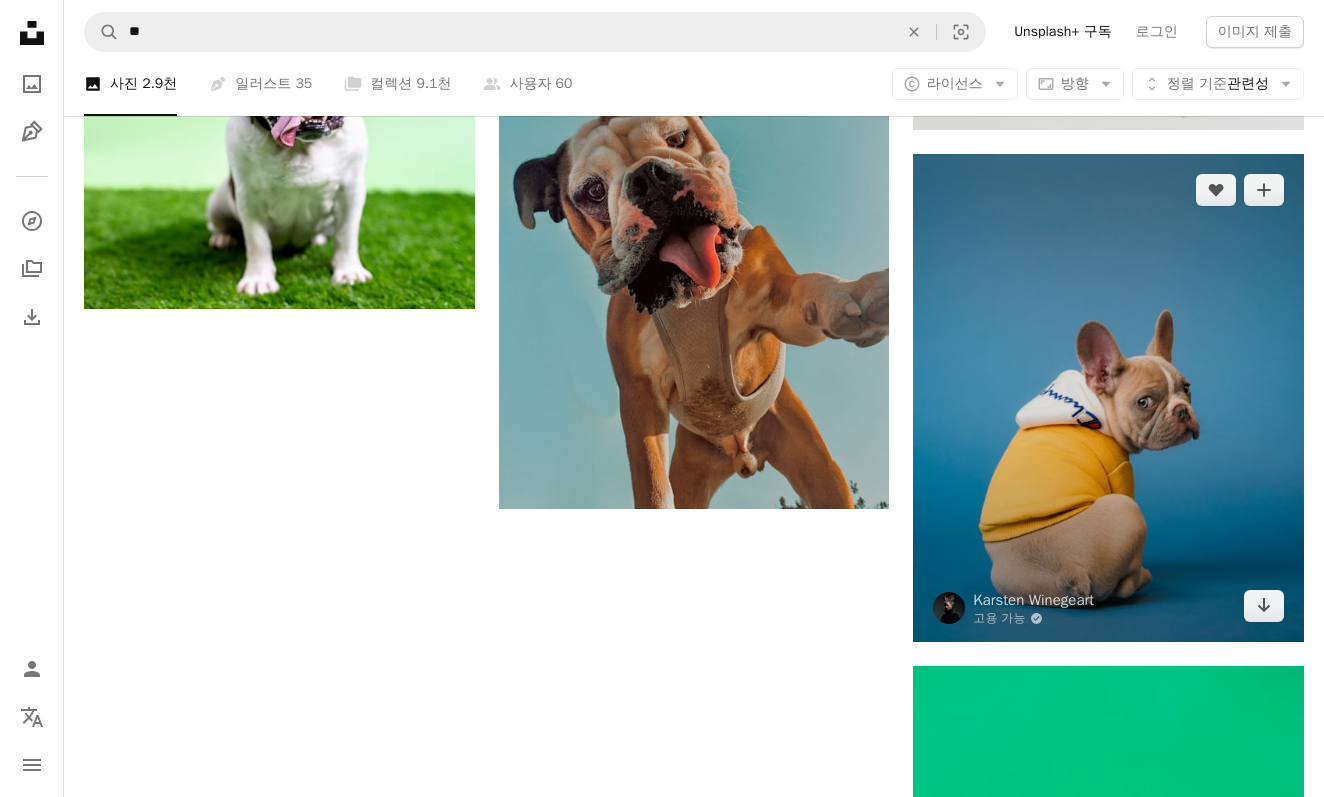 click at bounding box center [1108, 398] 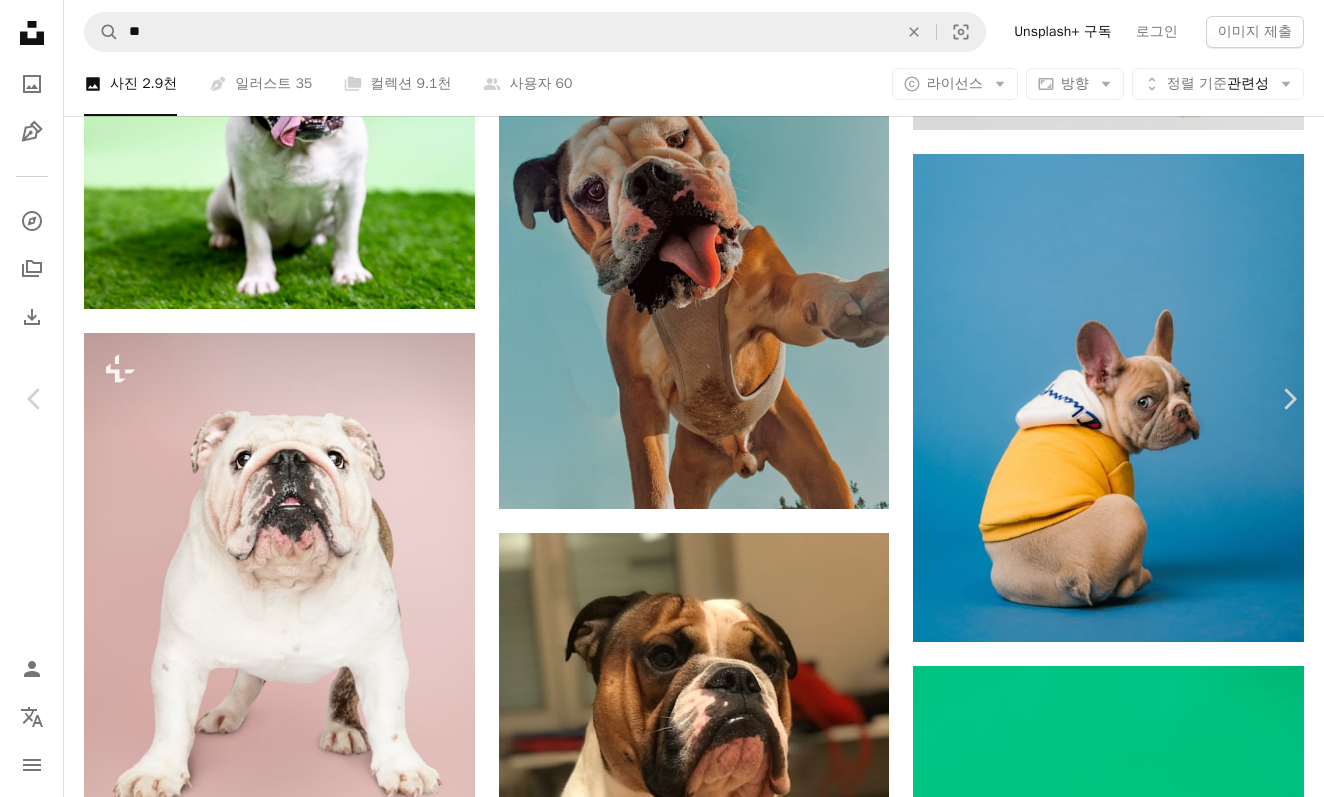 click on "무료 다운로드" at bounding box center (1143, 4901) 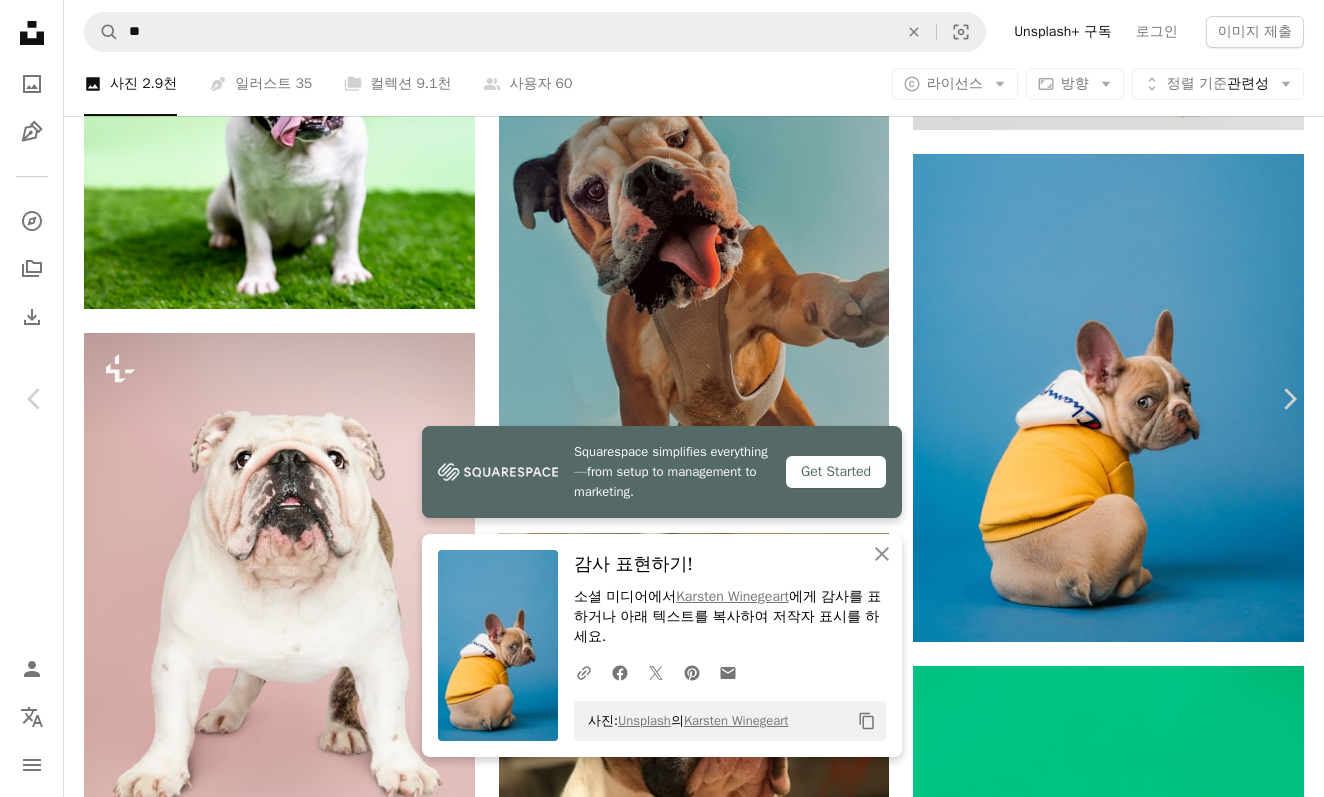 click on "Chevron down" 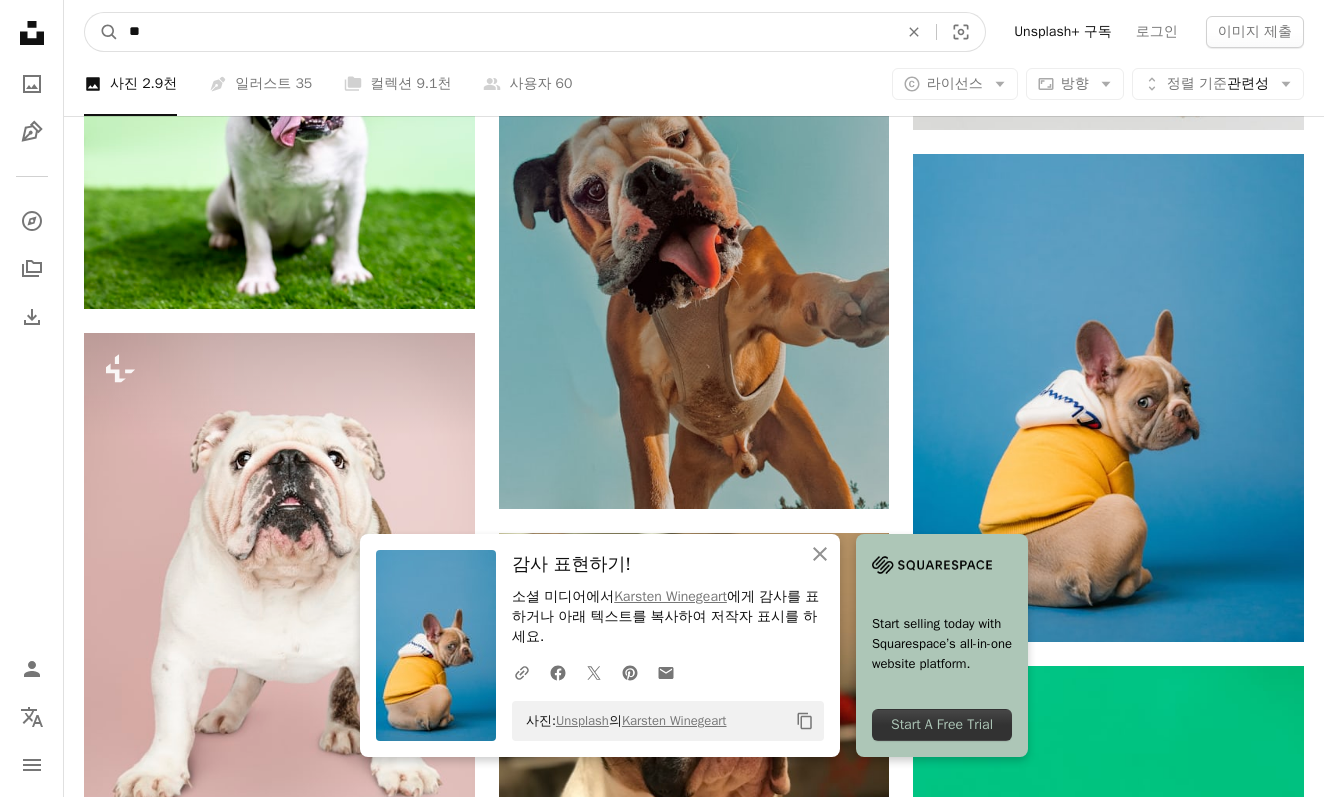 drag, startPoint x: 467, startPoint y: 34, endPoint x: 133, endPoint y: 34, distance: 334 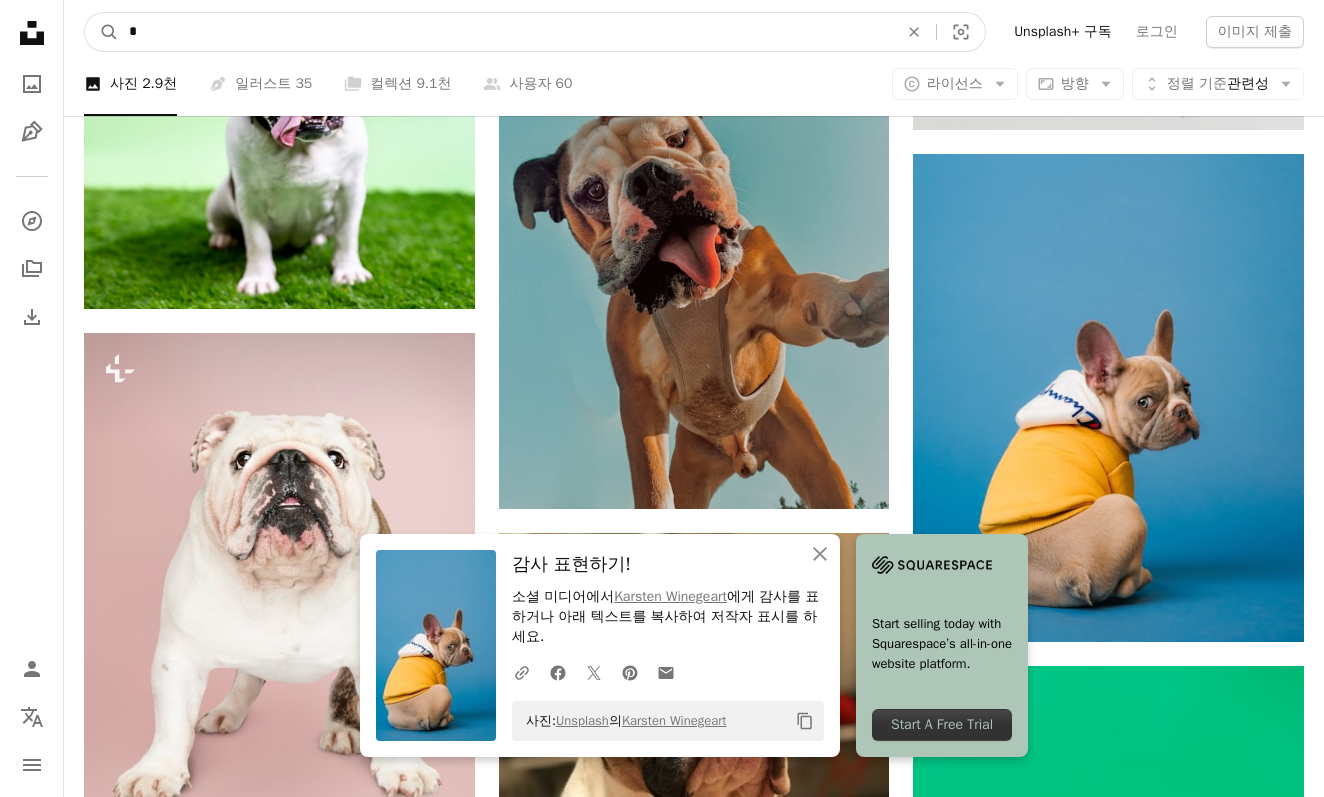type on "*" 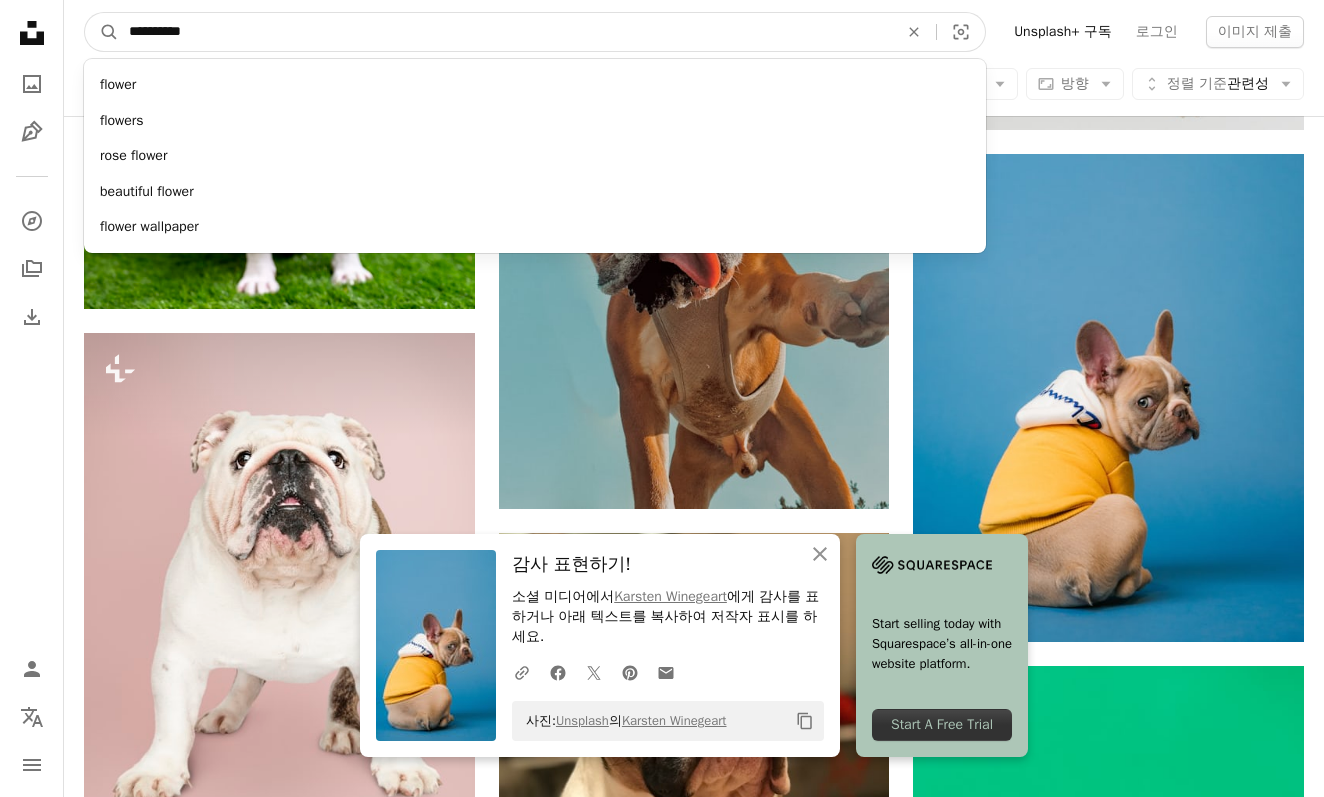 type on "**********" 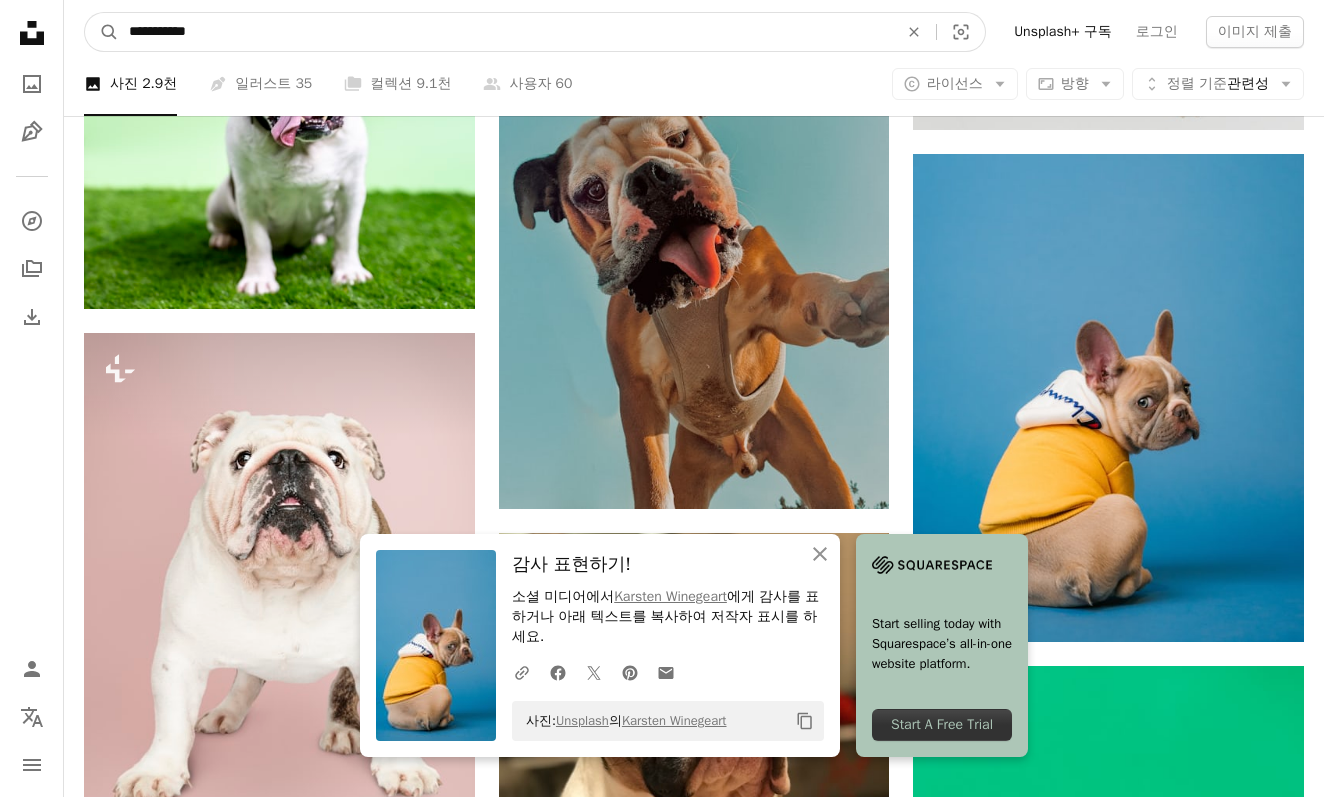 click on "A magnifying glass" at bounding box center (102, 32) 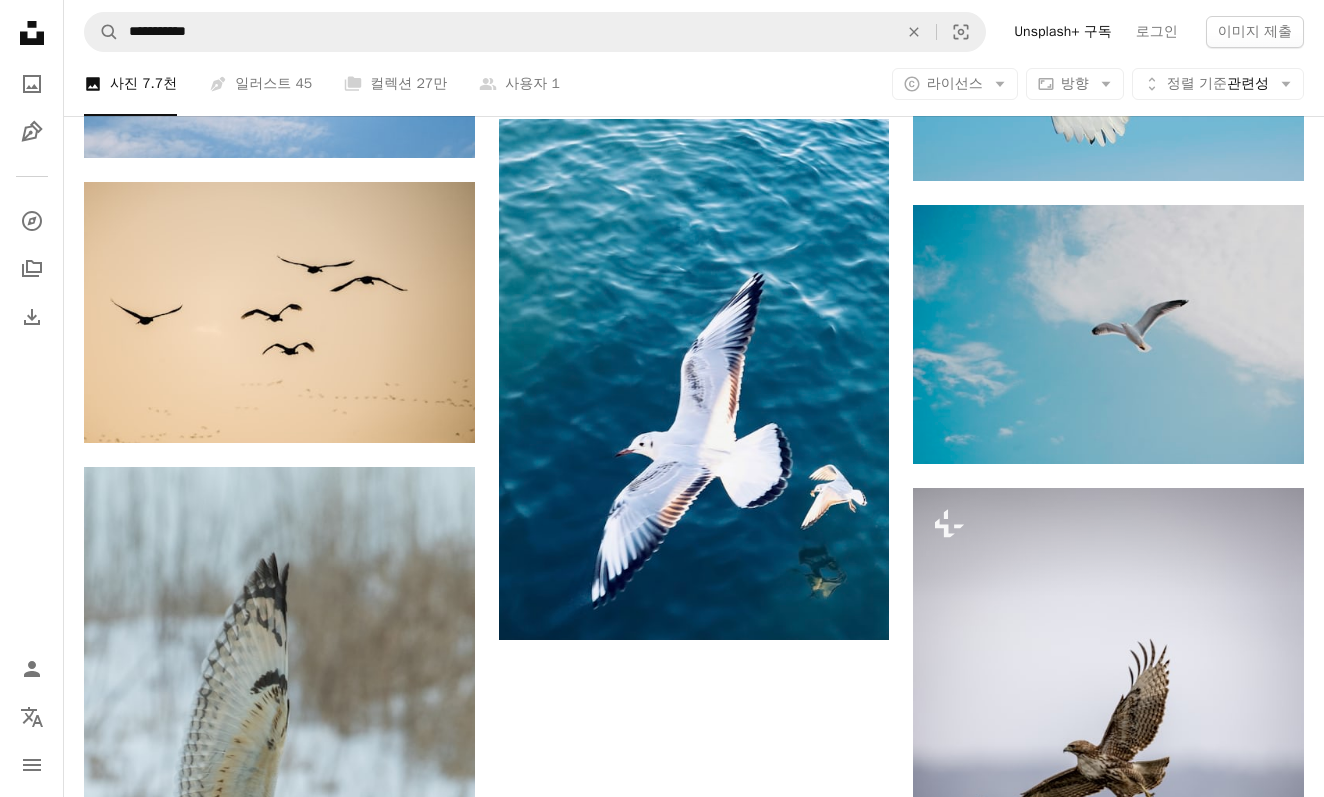 scroll, scrollTop: 2186, scrollLeft: 0, axis: vertical 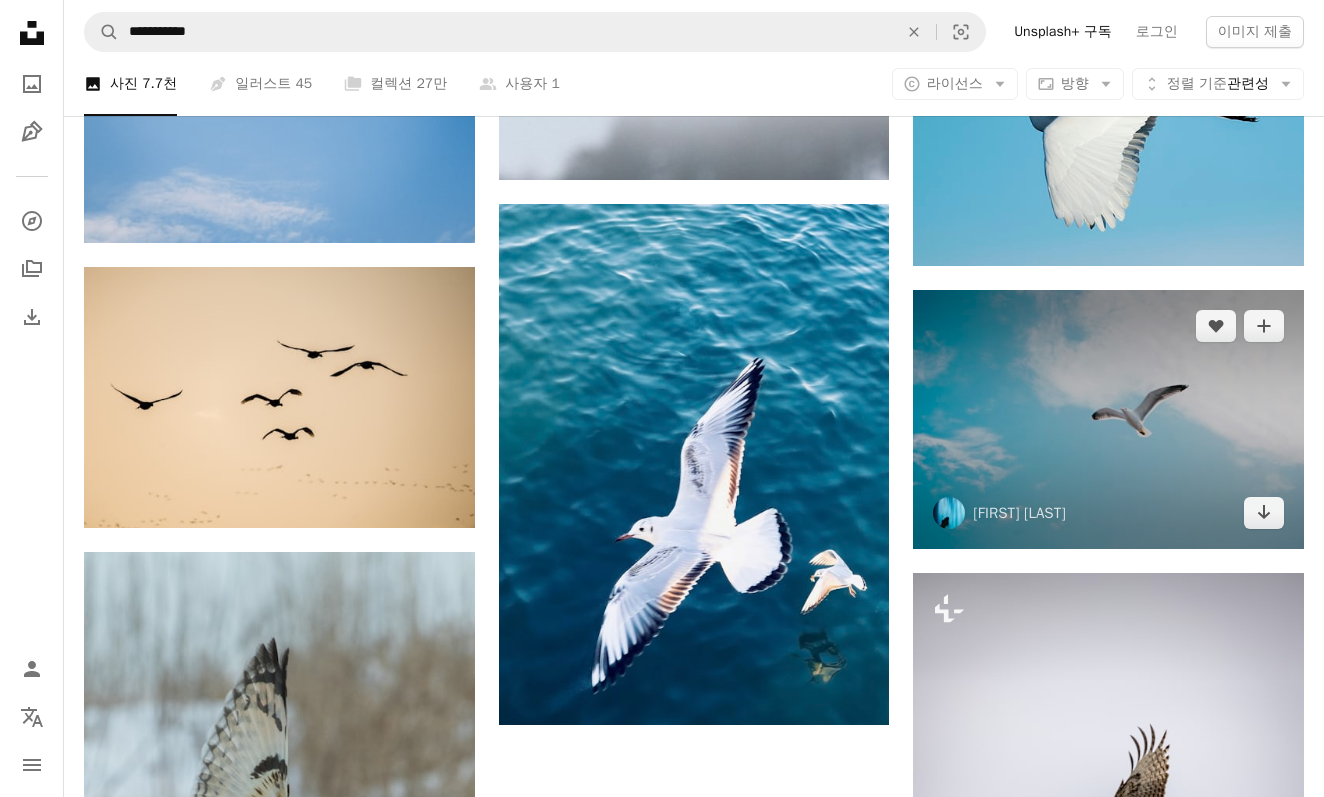 click at bounding box center (1108, 419) 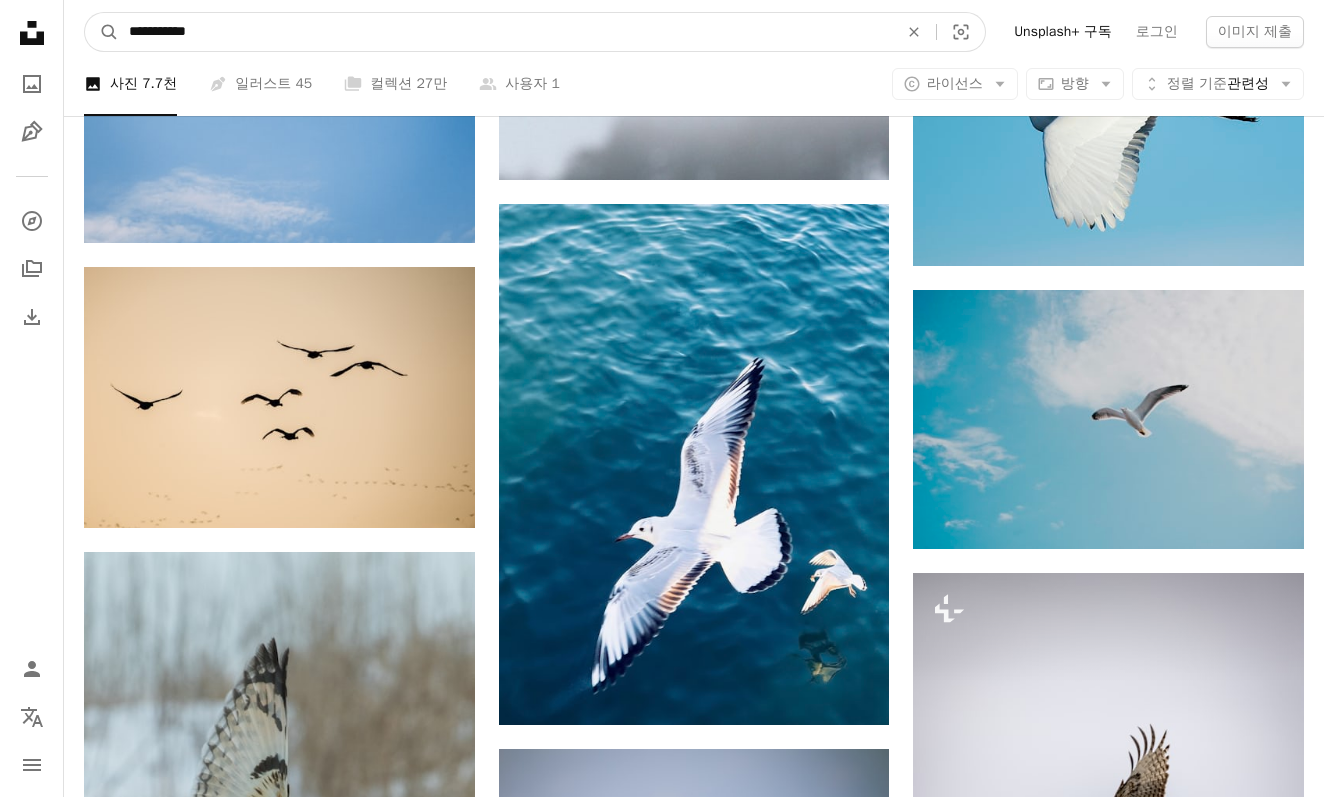 click on "**********" at bounding box center [505, 32] 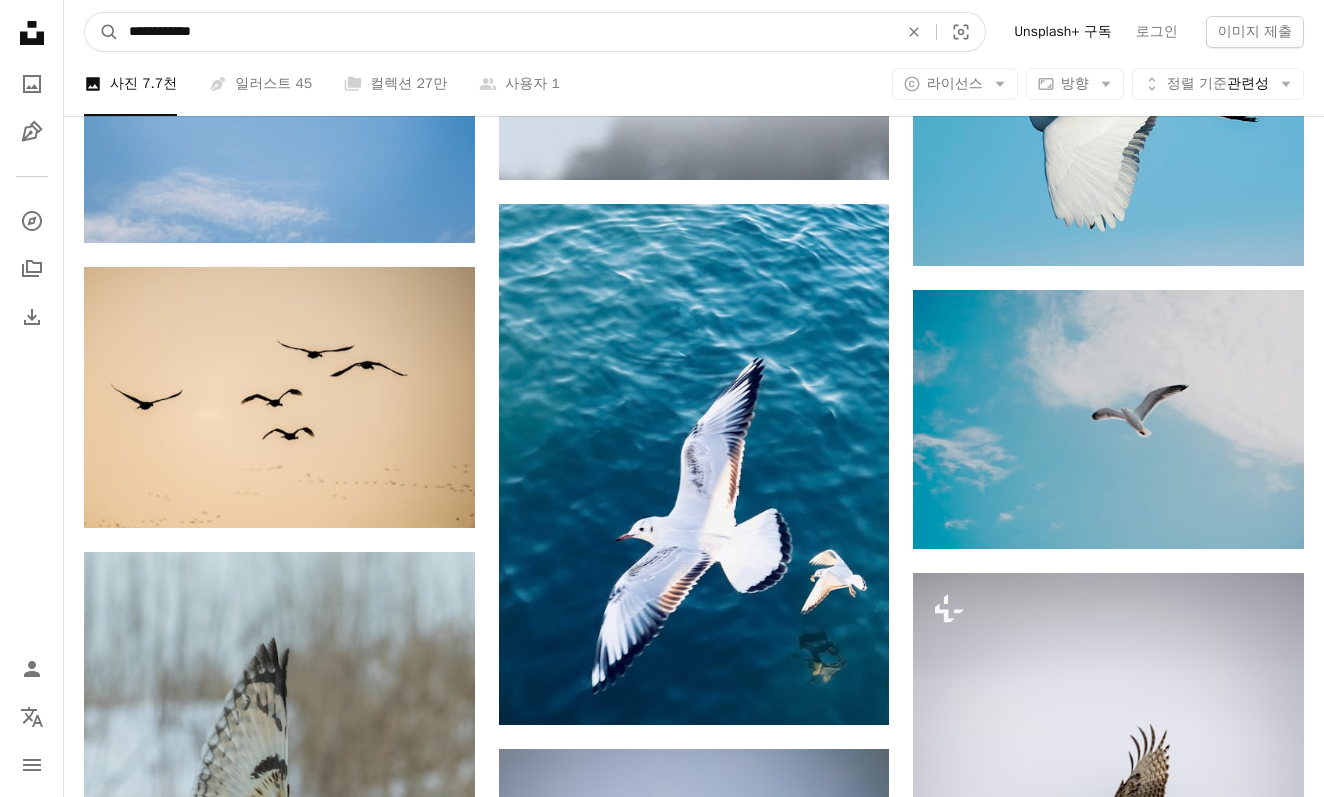 click on "A magnifying glass" at bounding box center [102, 32] 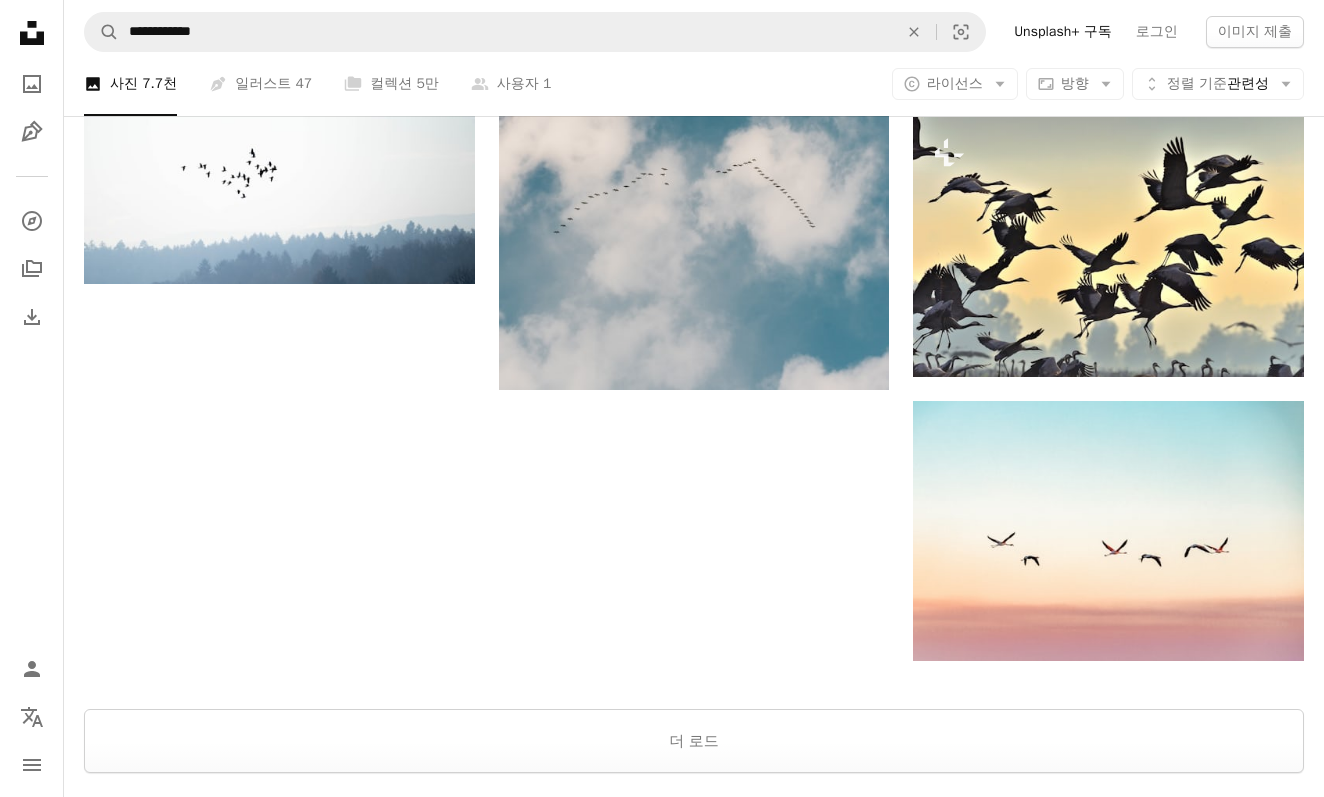 scroll, scrollTop: 2641, scrollLeft: 0, axis: vertical 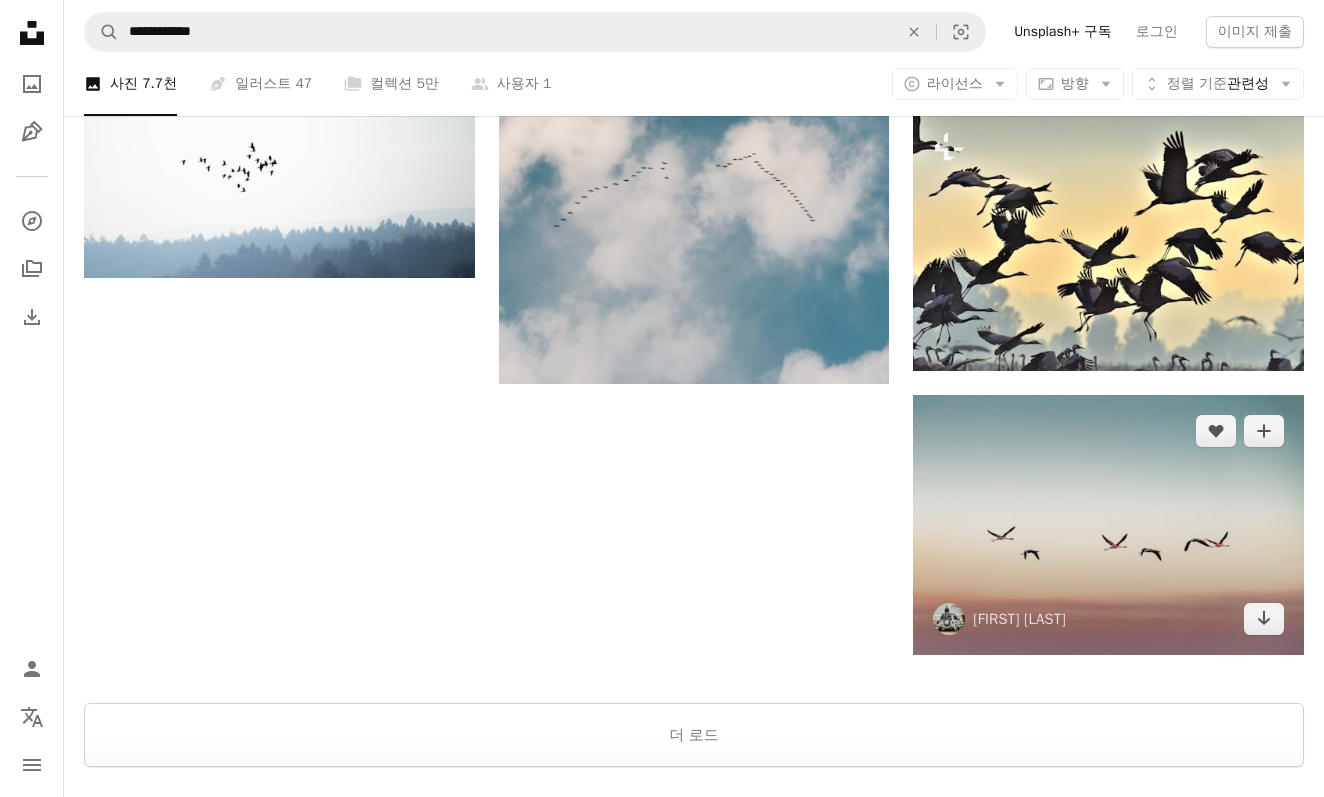 click at bounding box center (1108, 525) 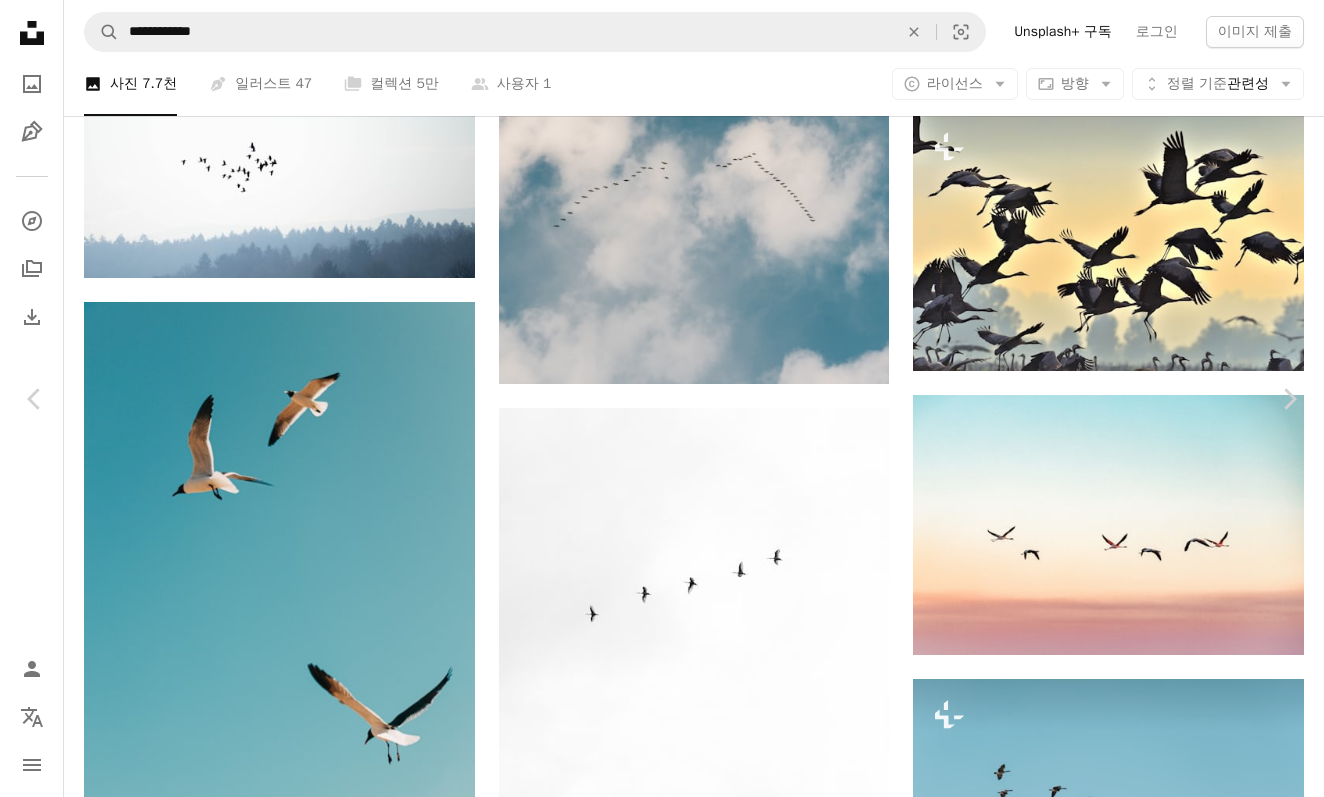 click on "무료 다운로드" at bounding box center (1143, 4100) 